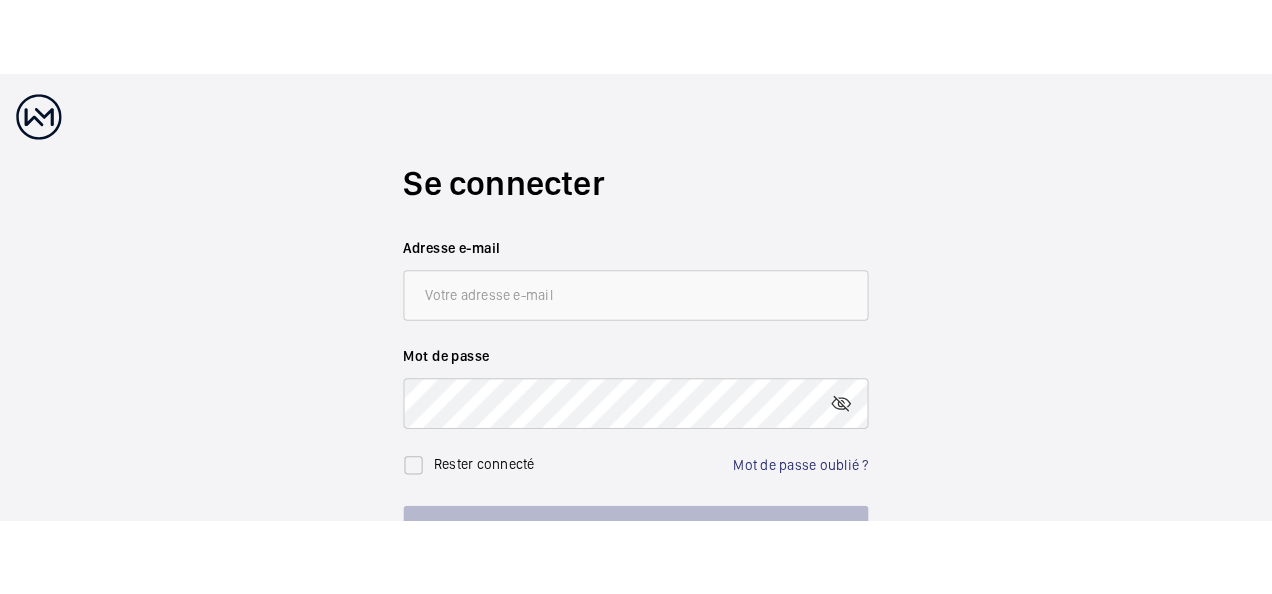 scroll, scrollTop: 0, scrollLeft: 0, axis: both 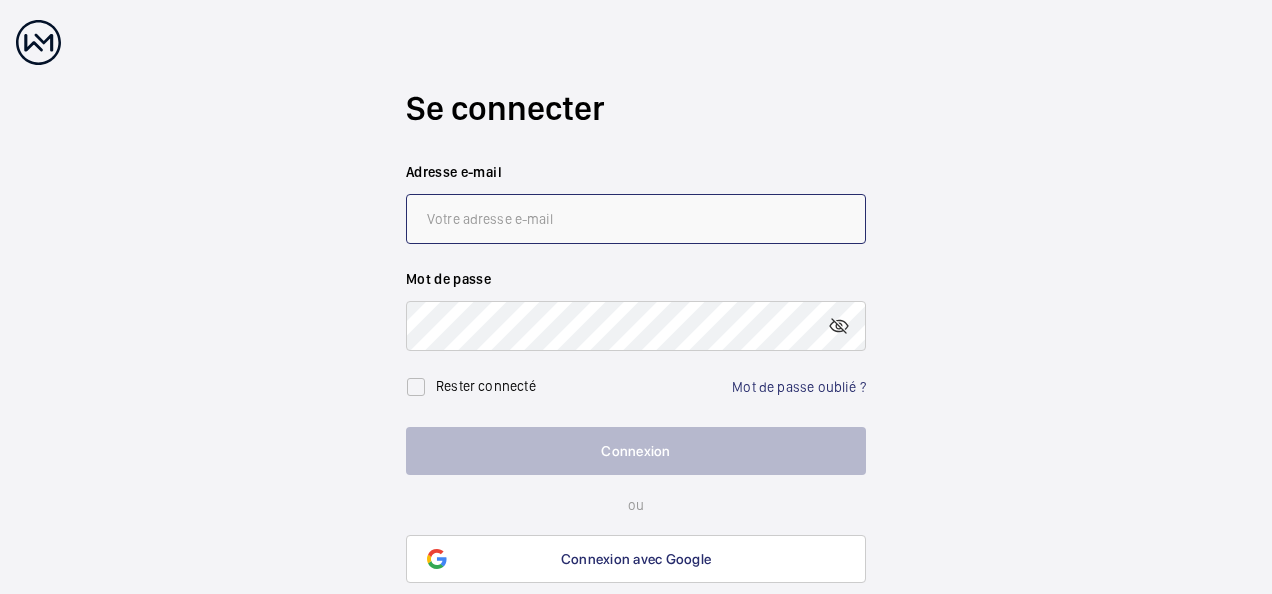 click 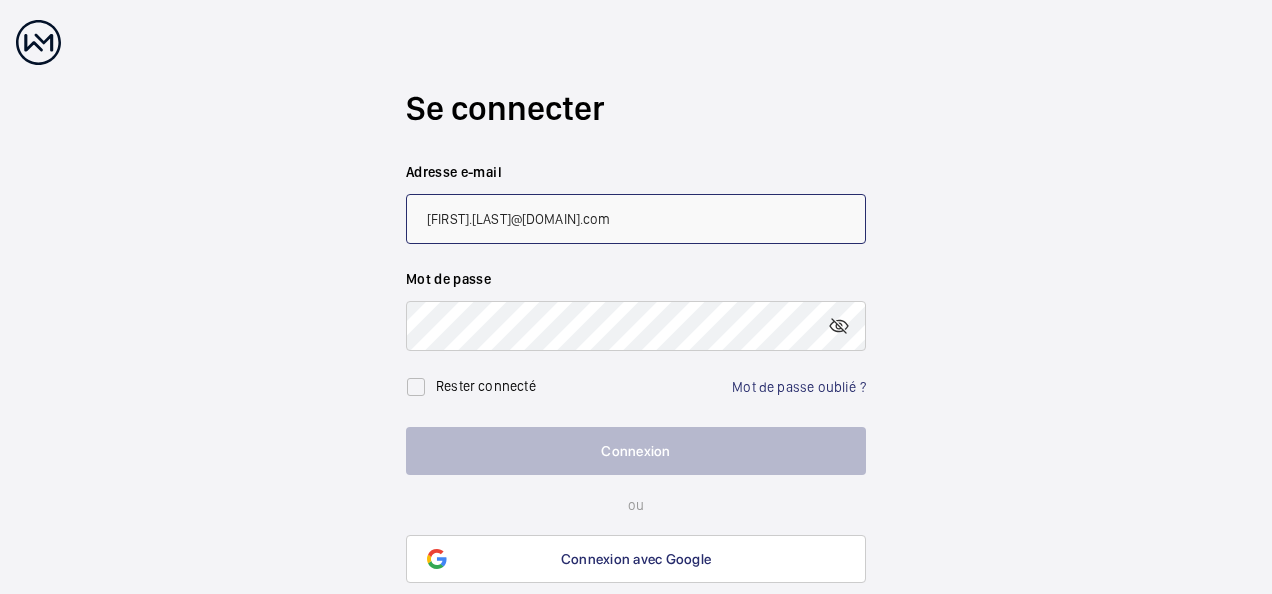 type on "[FIRST].[LAST]@[DOMAIN].com" 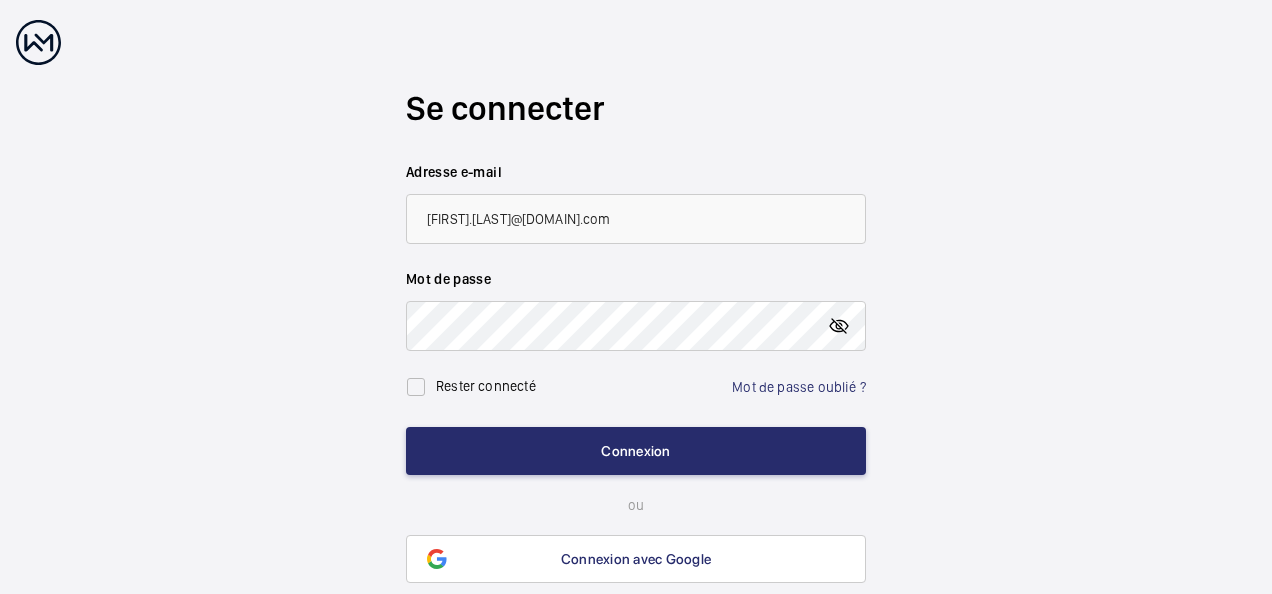 click 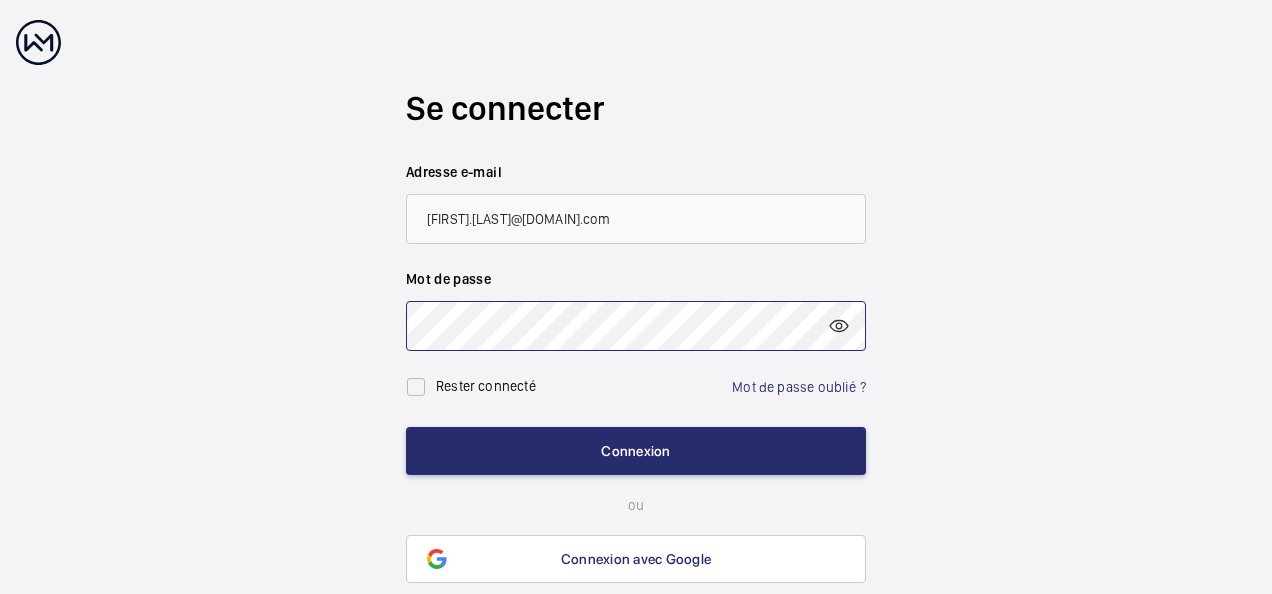 click on "Se connecter  Adresse e-mail [FIRST].[LAST]@[DOMAIN].com Mot de passe Rester connecté Mot de passe oublié ?  Connexion   ou  Connexion avec Google Besoin d'aide ? Cliquez ici" 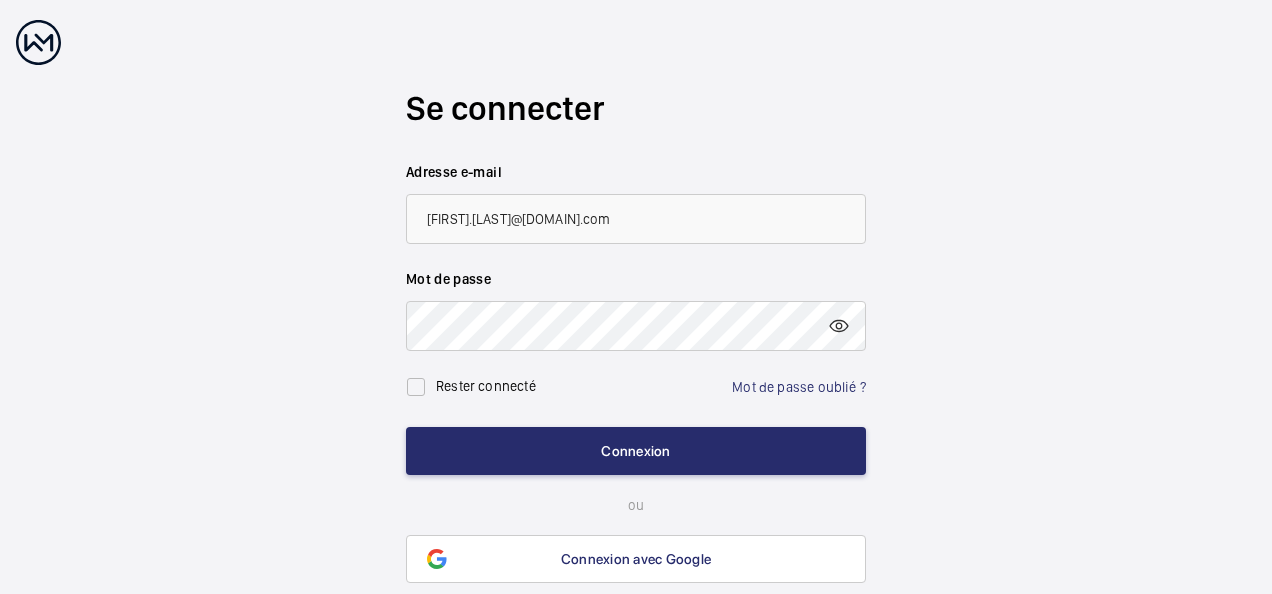 click on "Rester connecté" 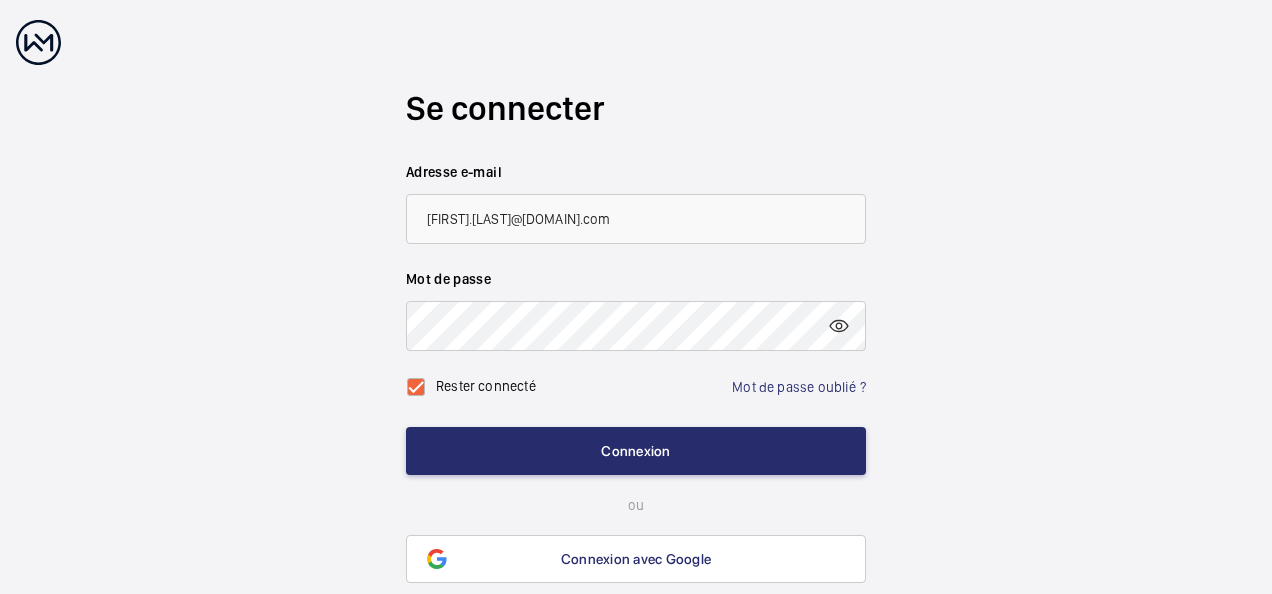 checkbox on "true" 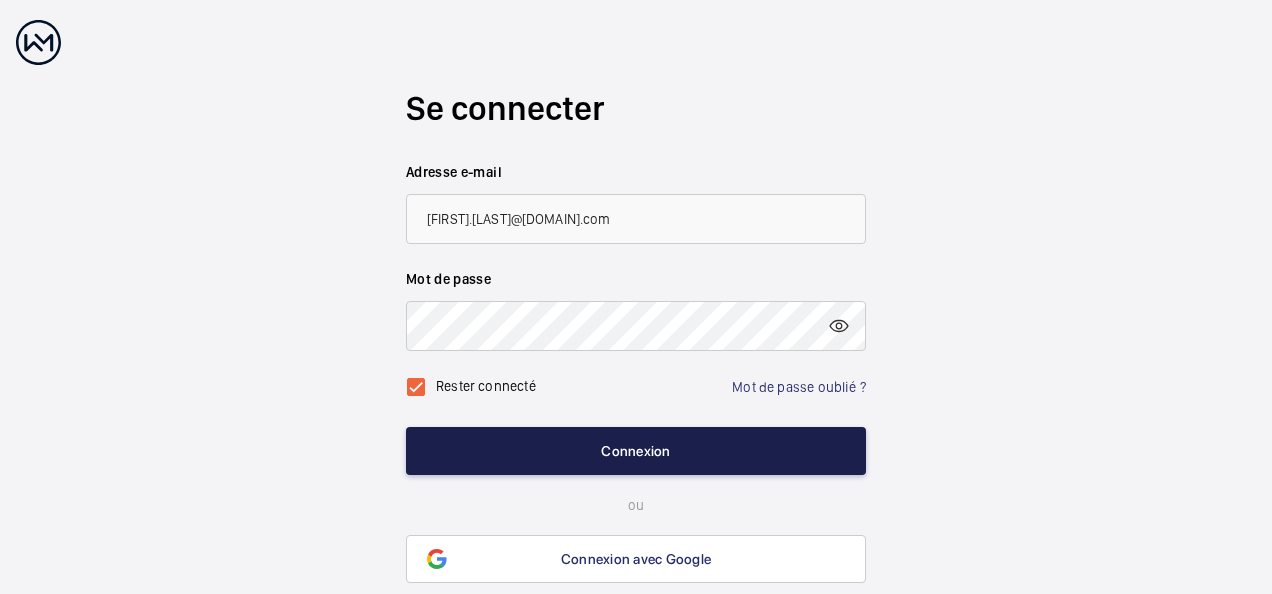 click on "Connexion" 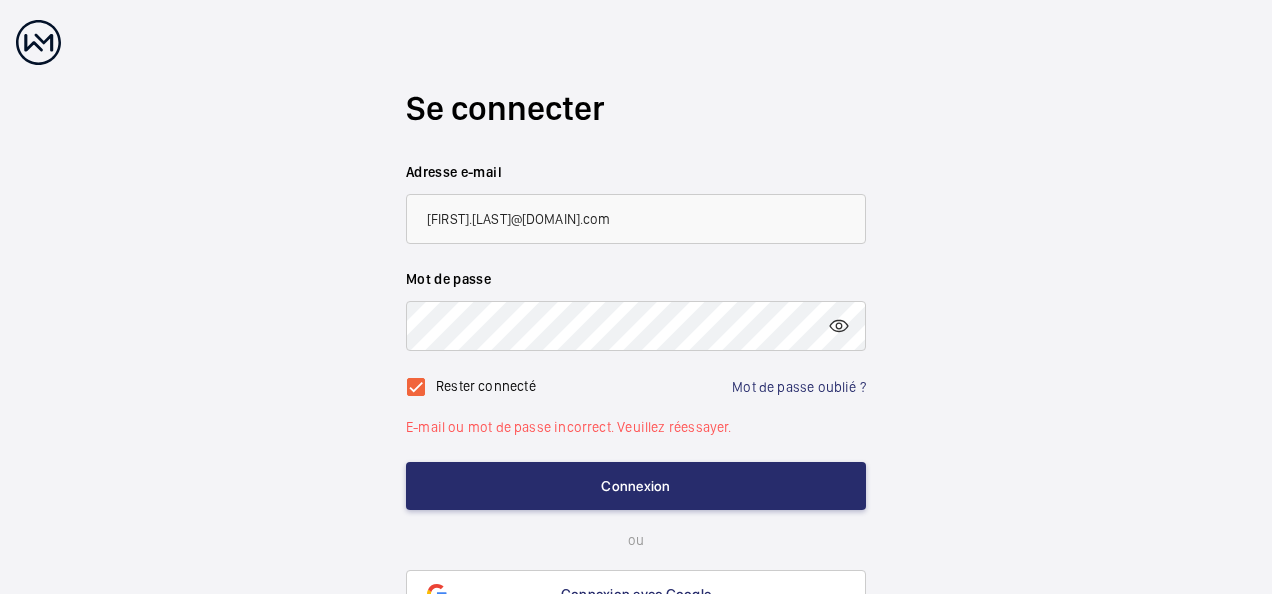 click on "Se connecter  Adresse e-mail [FIRST].[LAST]@[DOMAIN].com Mot de passe Rester connecté Mot de passe oublié ?  E-mail ou mot de passe incorrect. Veuillez réessayer.   Connexion   ou  Connexion avec Google Besoin d'aide ? Cliquez ici" 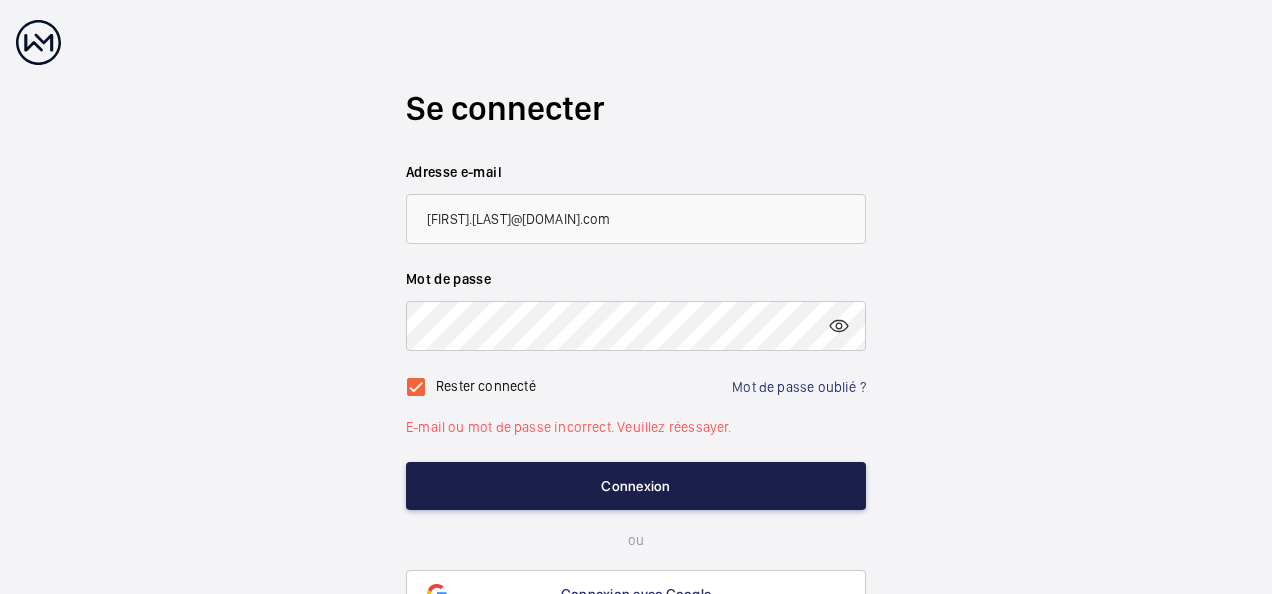 click on "Connexion" 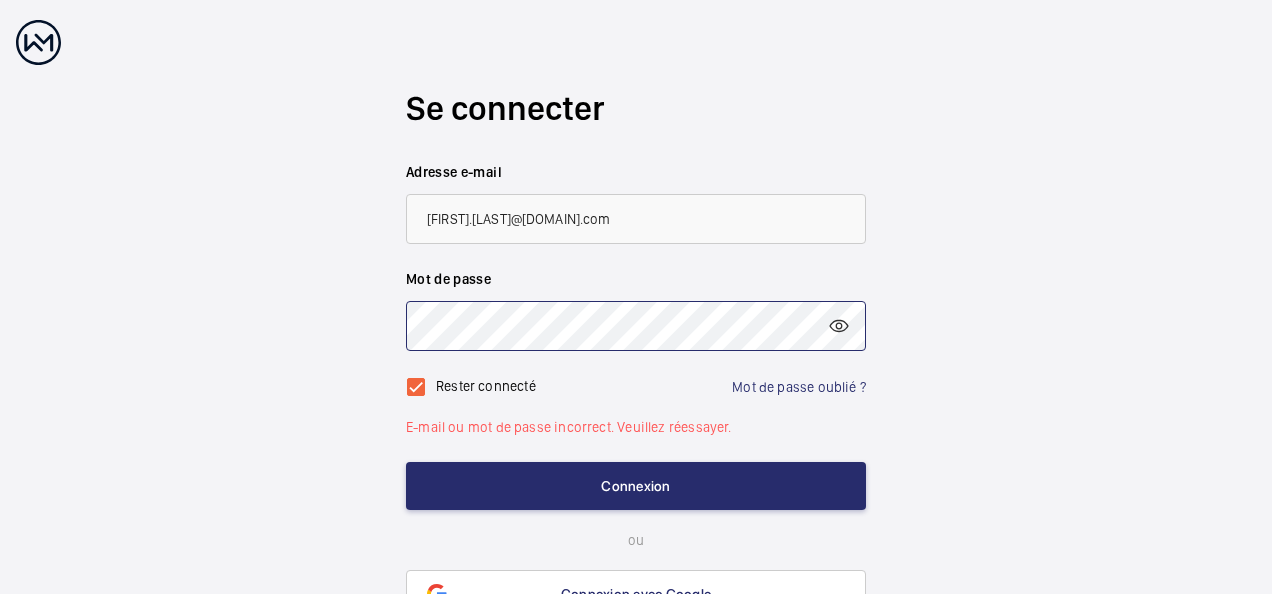 click on "Se connecter  Adresse e-mail [FIRST].[LAST]@[DOMAIN].com Mot de passe Rester connecté Mot de passe oublié ?  E-mail ou mot de passe incorrect. Veuillez réessayer.   Connexion   ou  Connexion avec Google Besoin d'aide ? Cliquez ici" 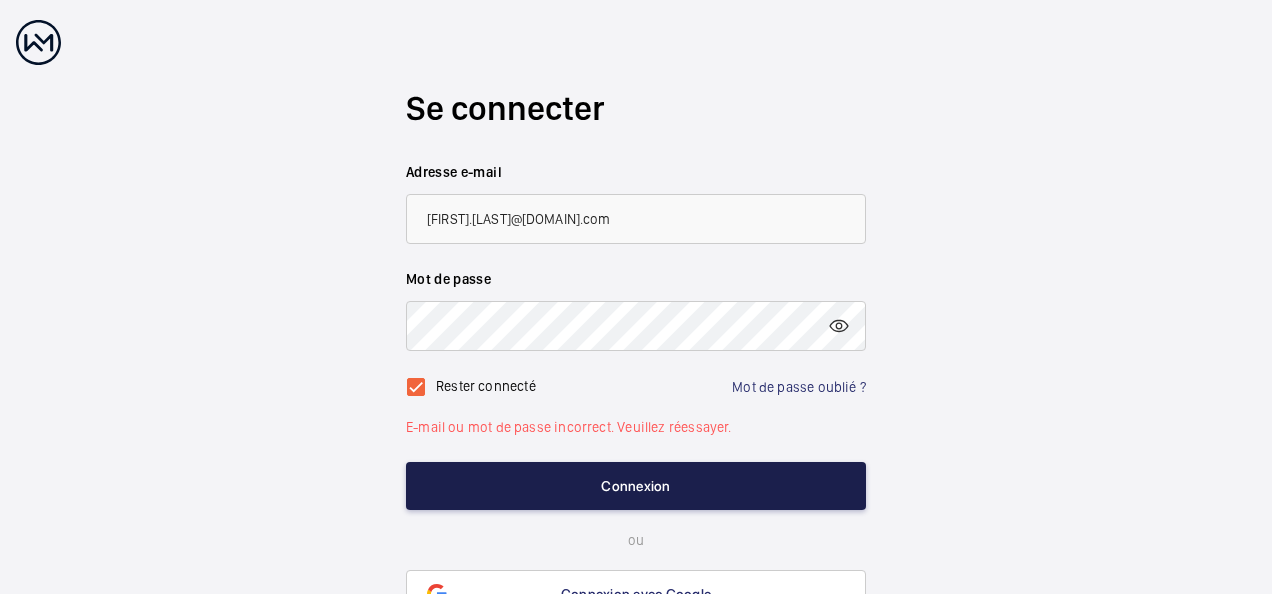 click on "Connexion" 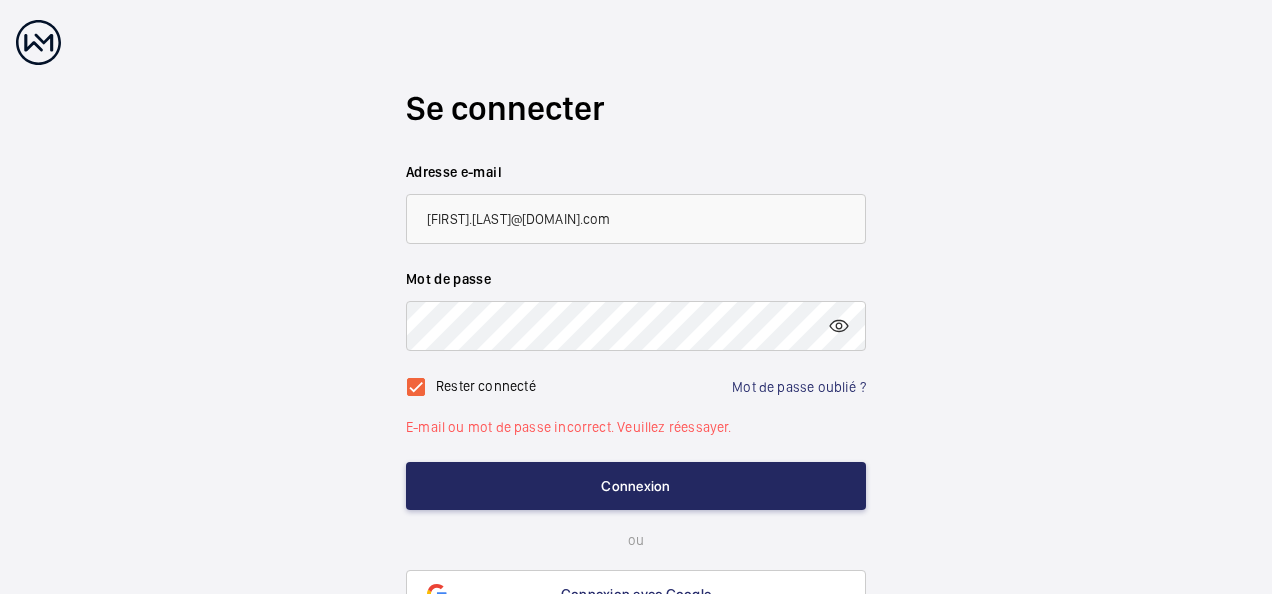 scroll, scrollTop: 100, scrollLeft: 0, axis: vertical 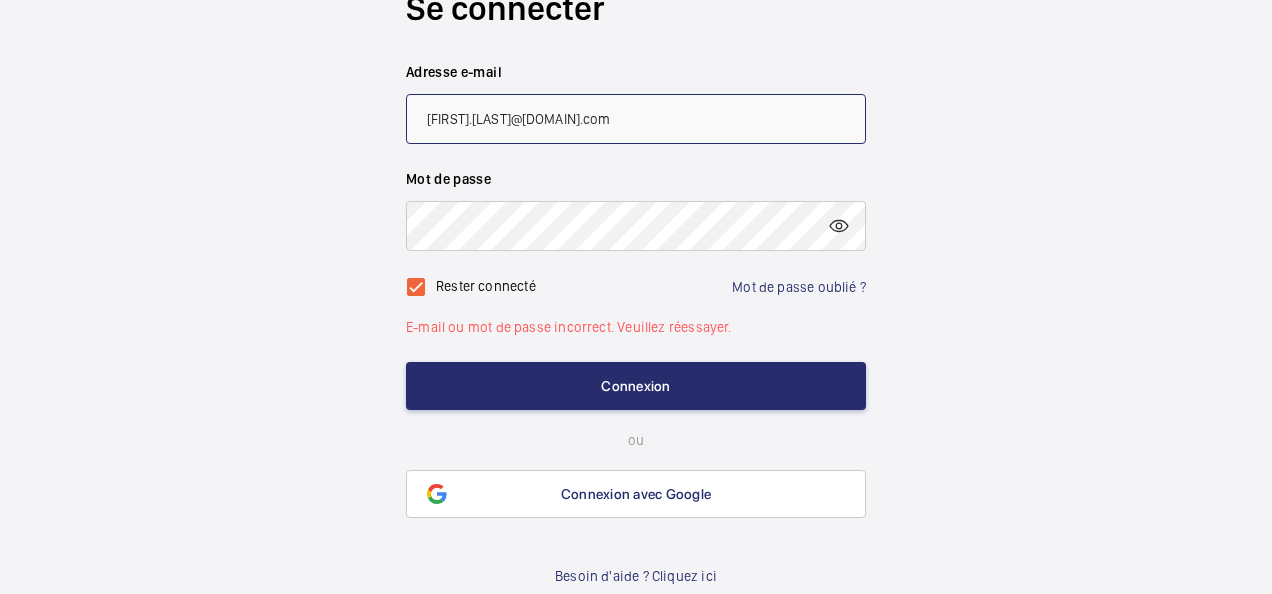 click on "[FIRST].[LAST]@[DOMAIN].com" 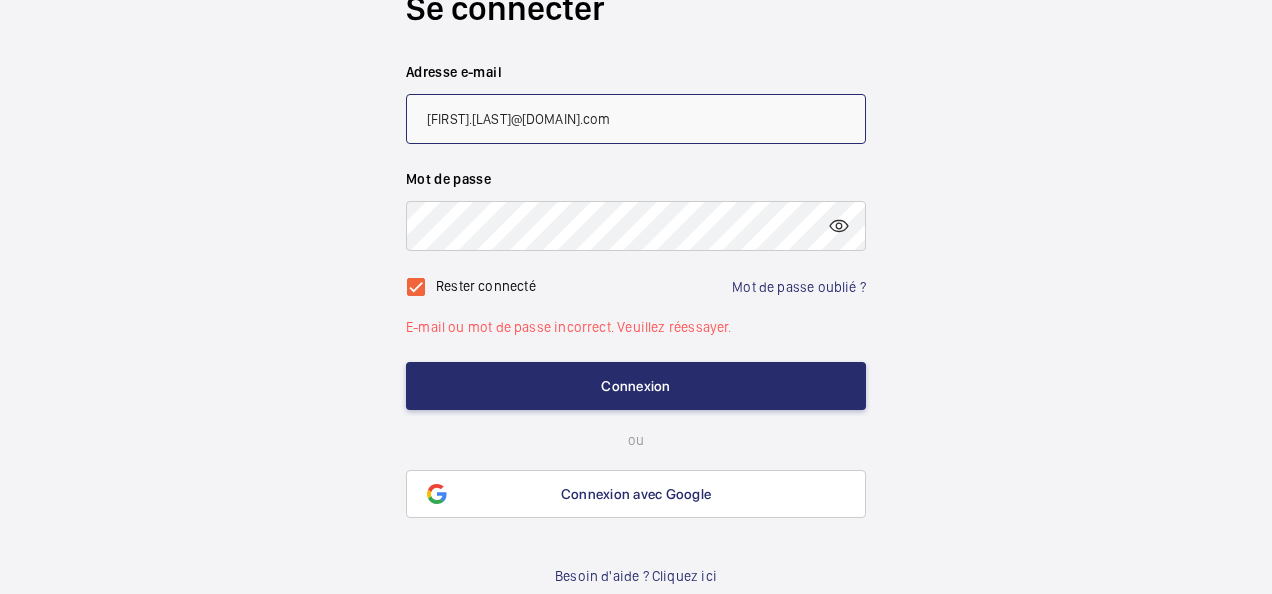 click on "[FIRST].[LAST]@[DOMAIN].com" 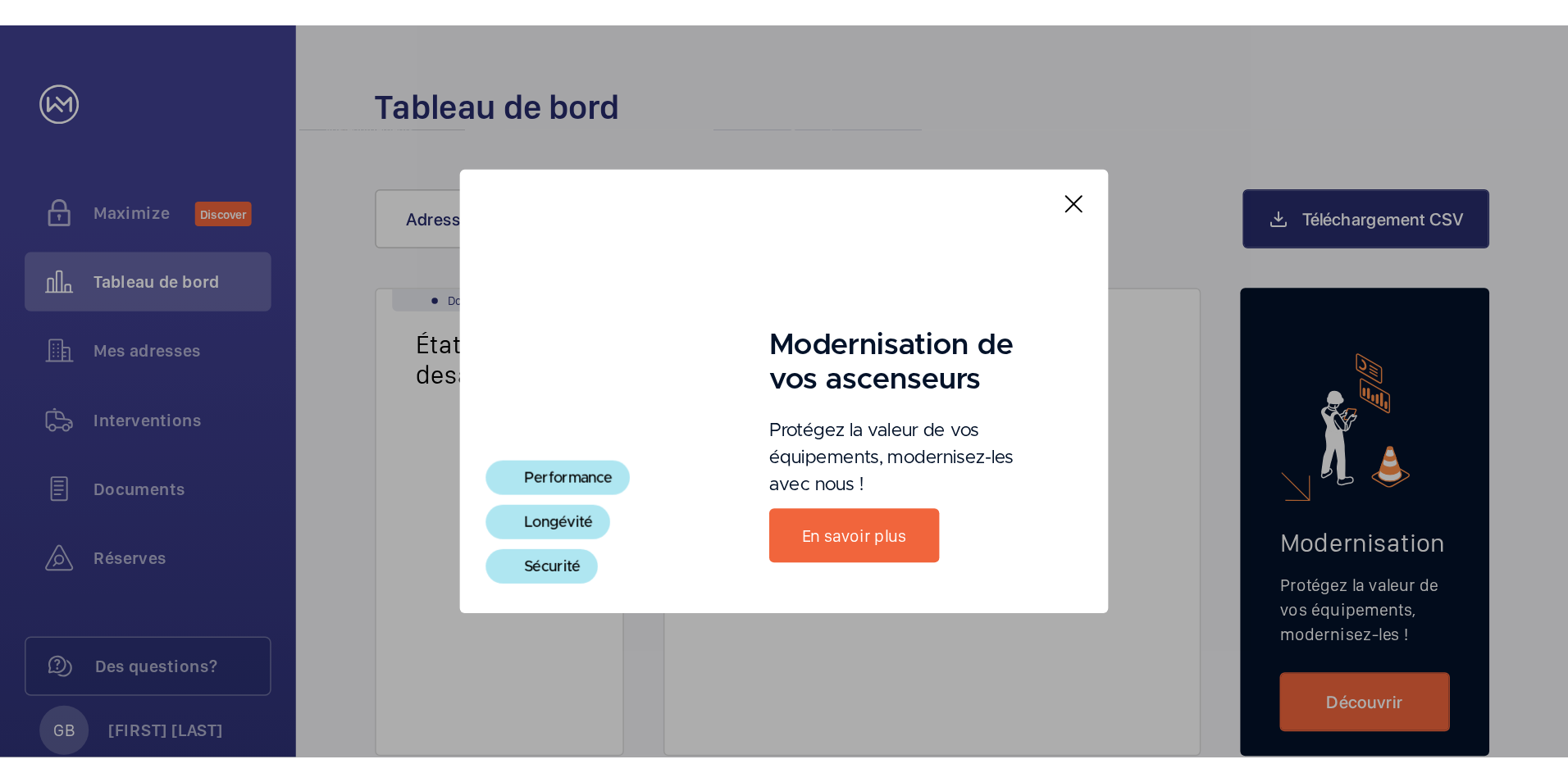 scroll, scrollTop: 0, scrollLeft: 0, axis: both 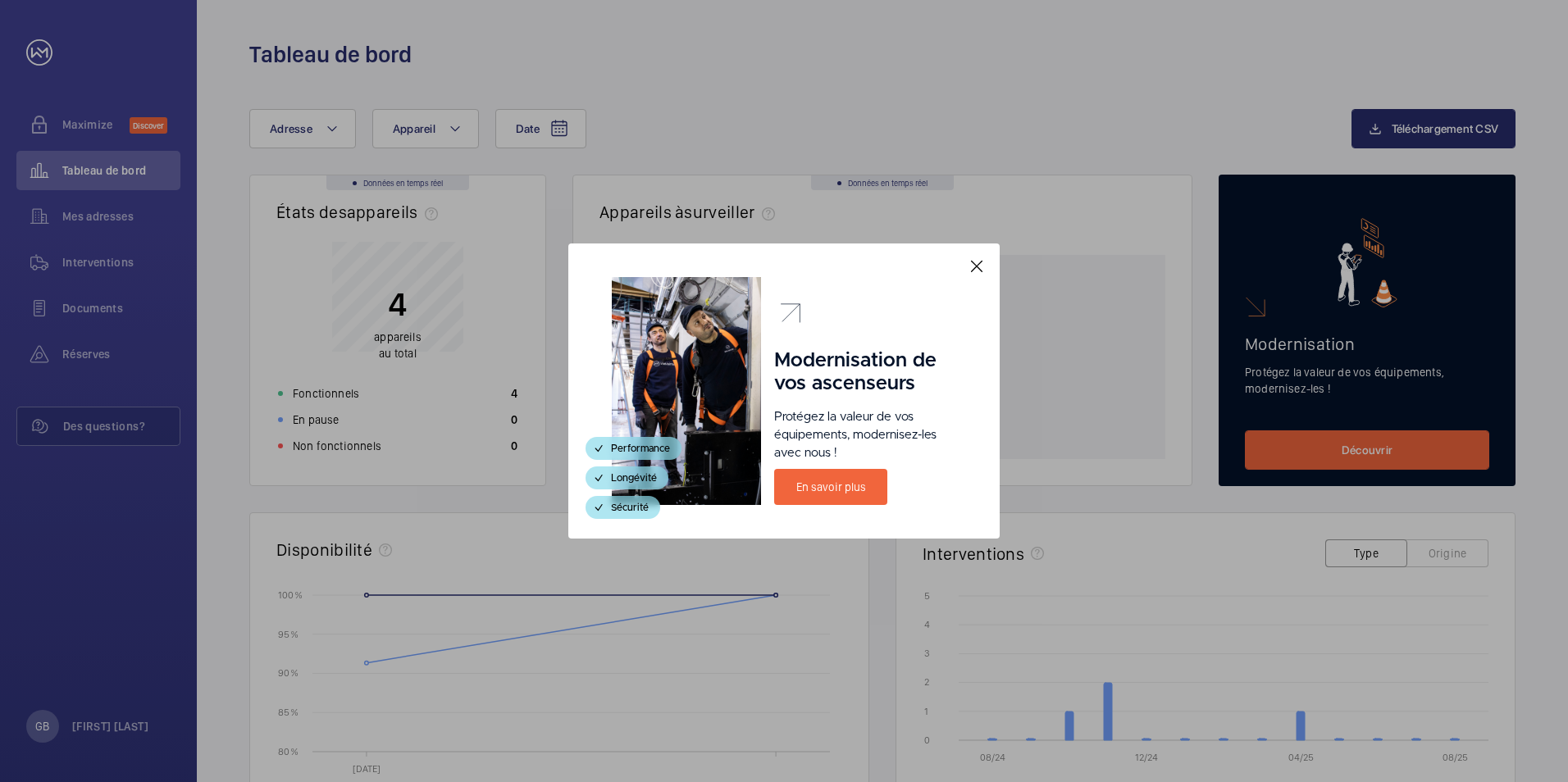 click at bounding box center [784, 391] 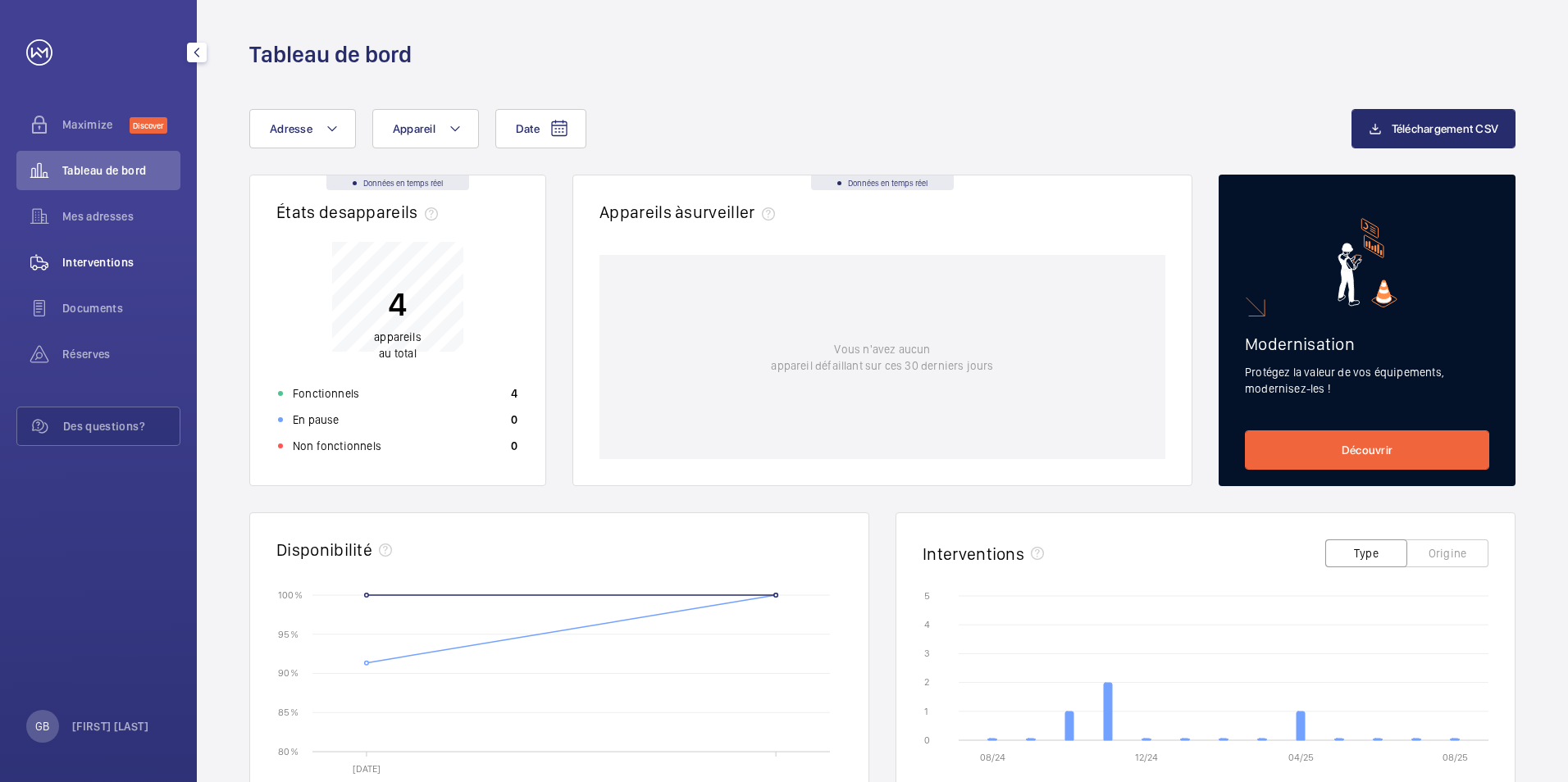 click on "Interventions" 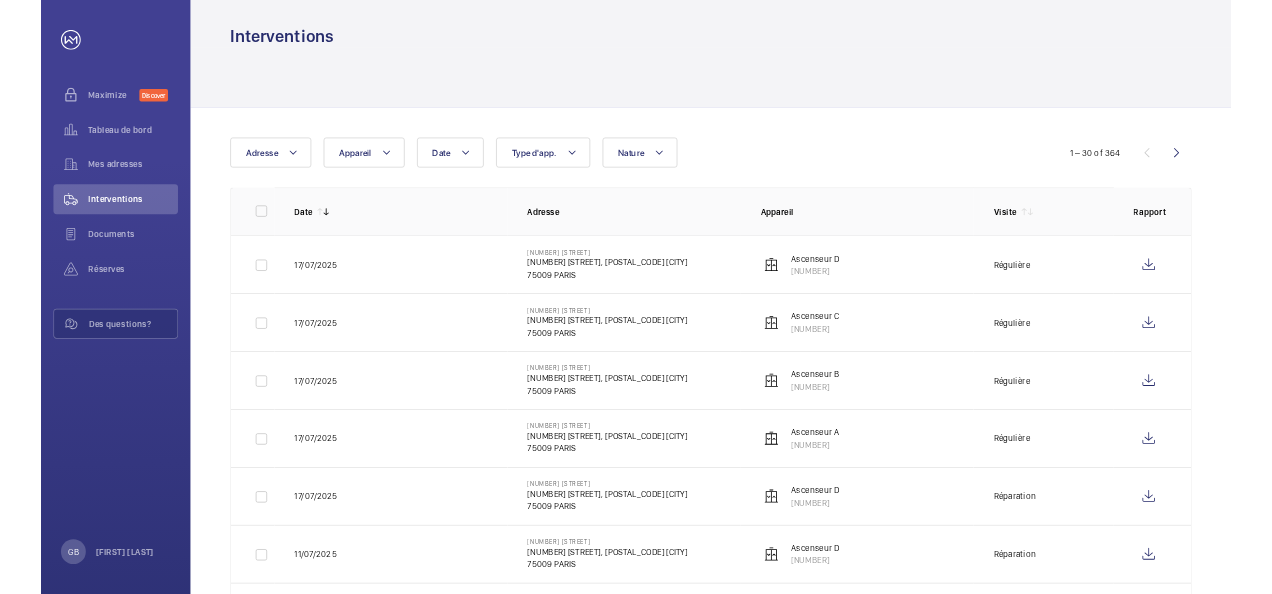scroll, scrollTop: 0, scrollLeft: 0, axis: both 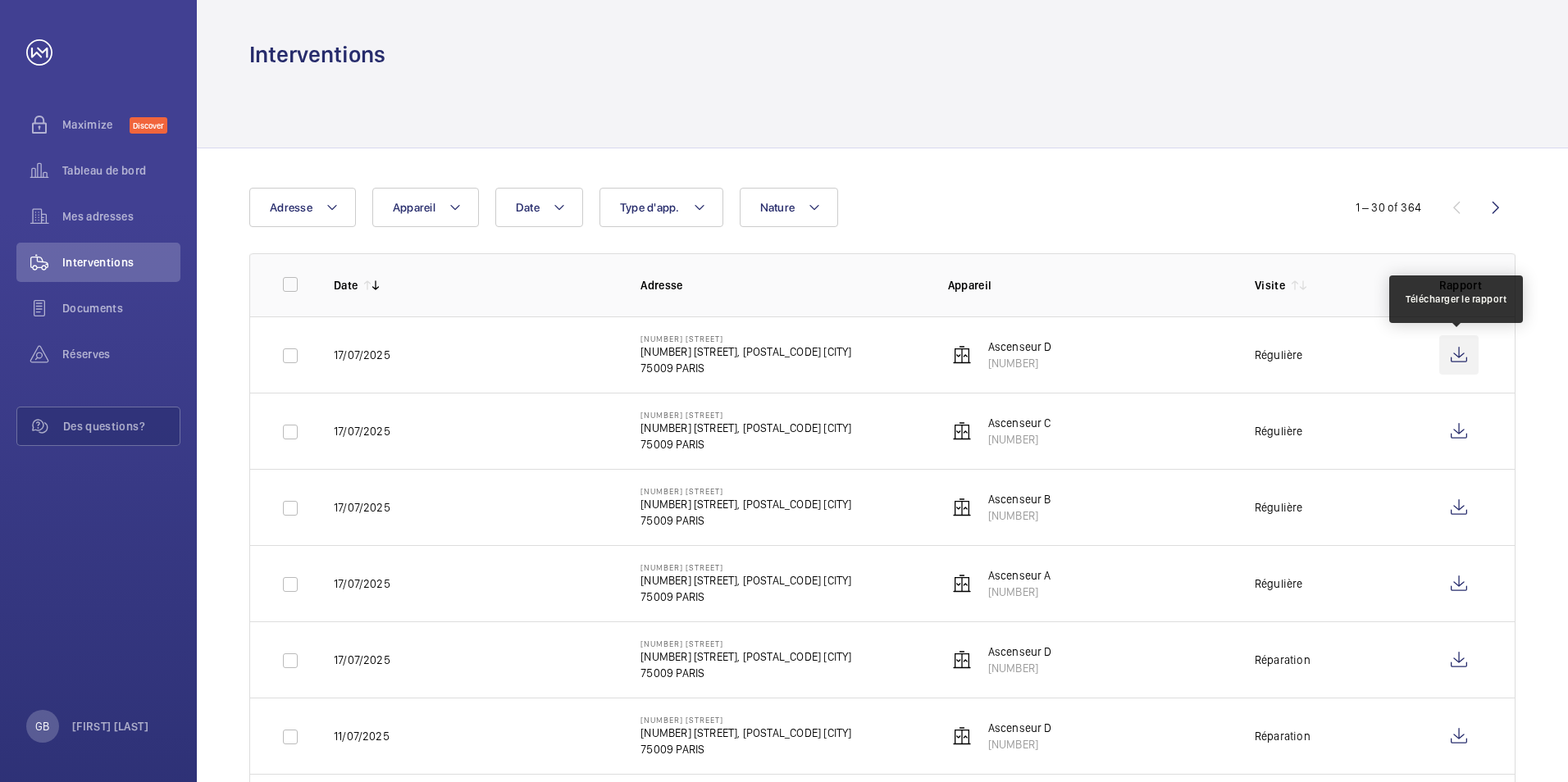 click 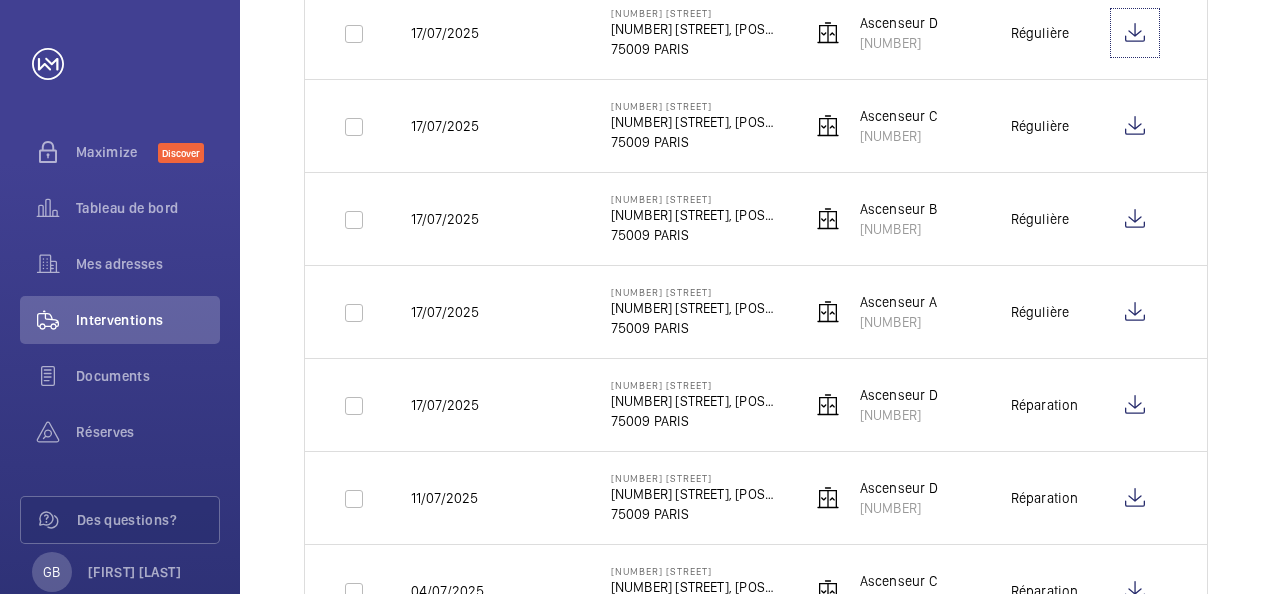 scroll, scrollTop: 500, scrollLeft: 0, axis: vertical 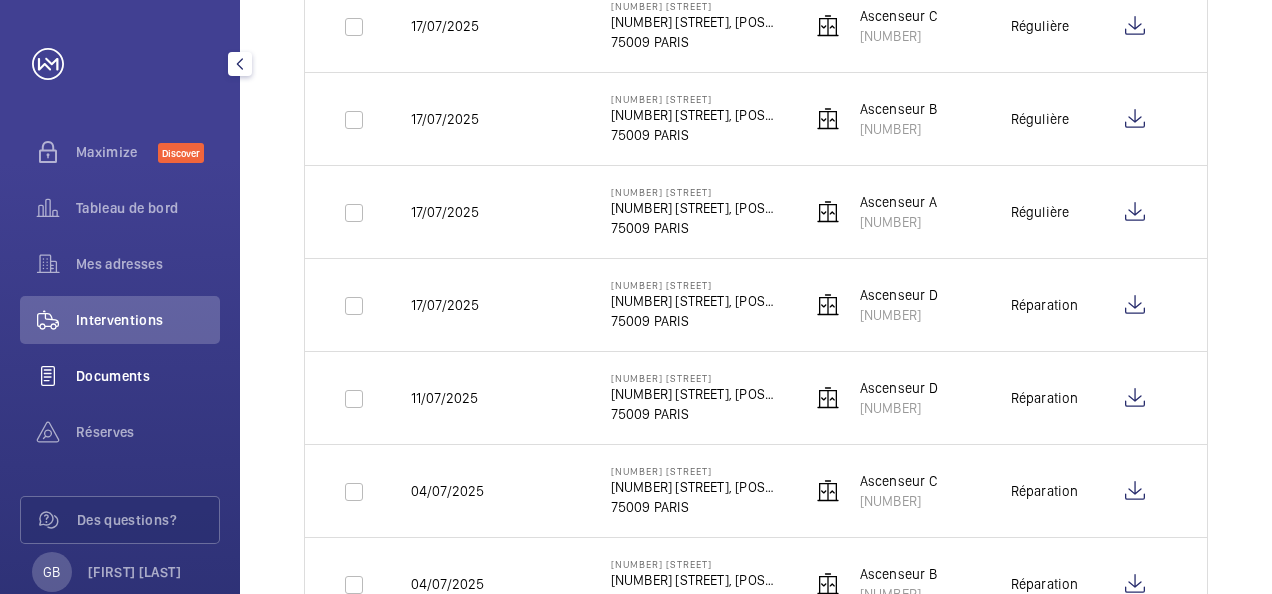 click on "Documents" 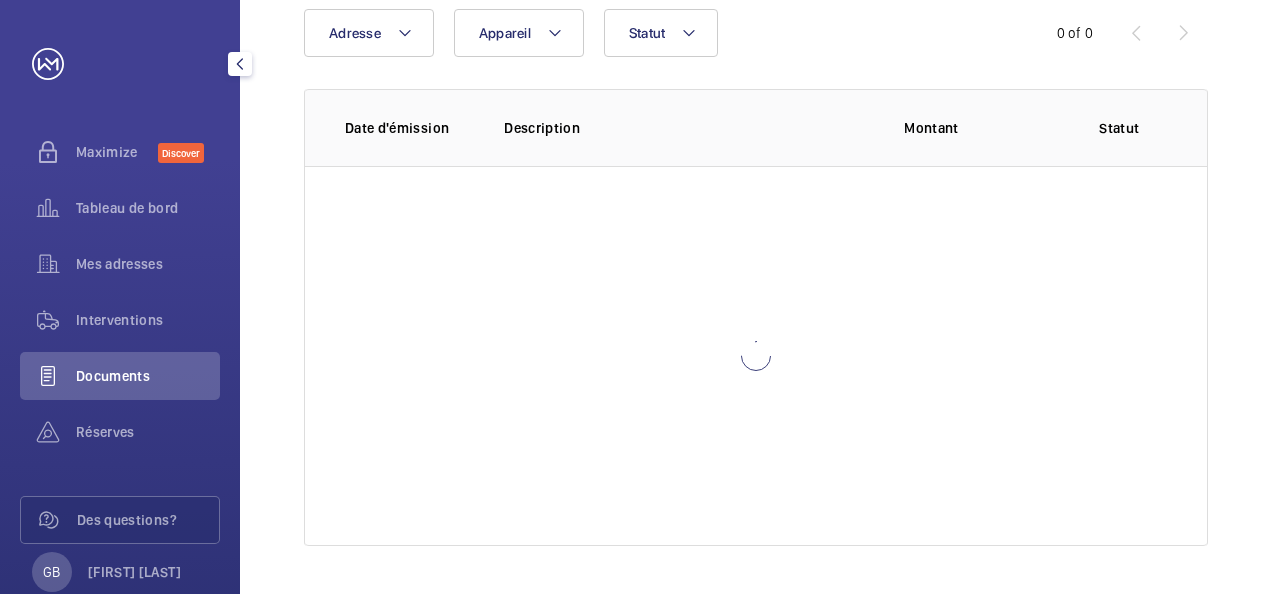 scroll, scrollTop: 0, scrollLeft: 0, axis: both 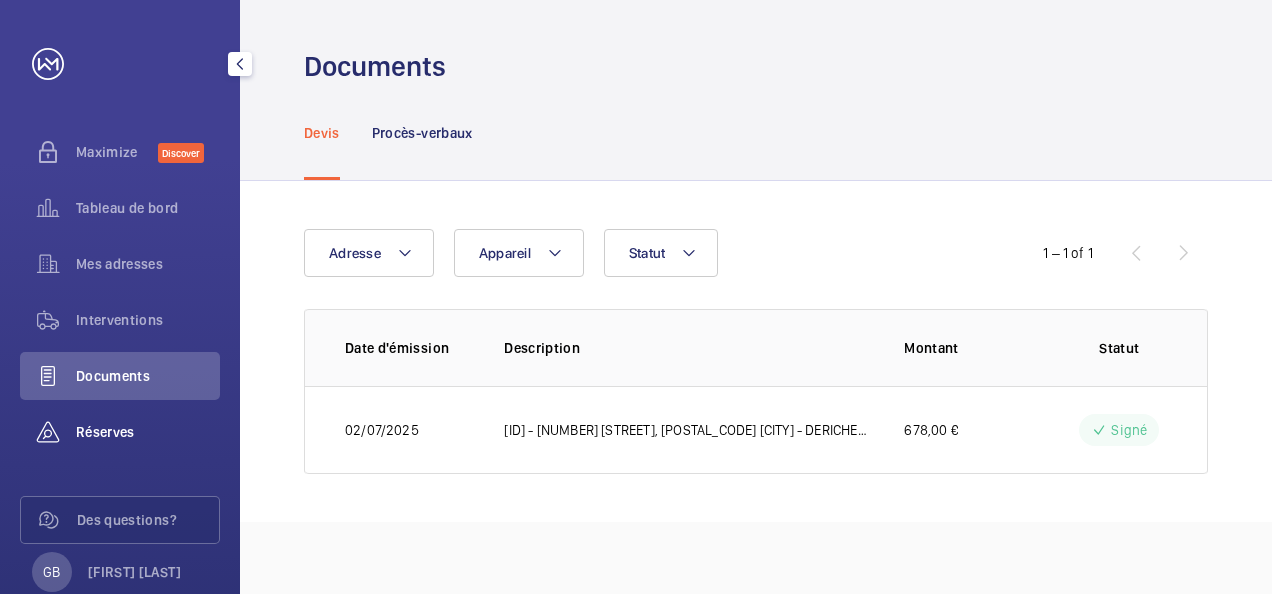 click on "Réserves" 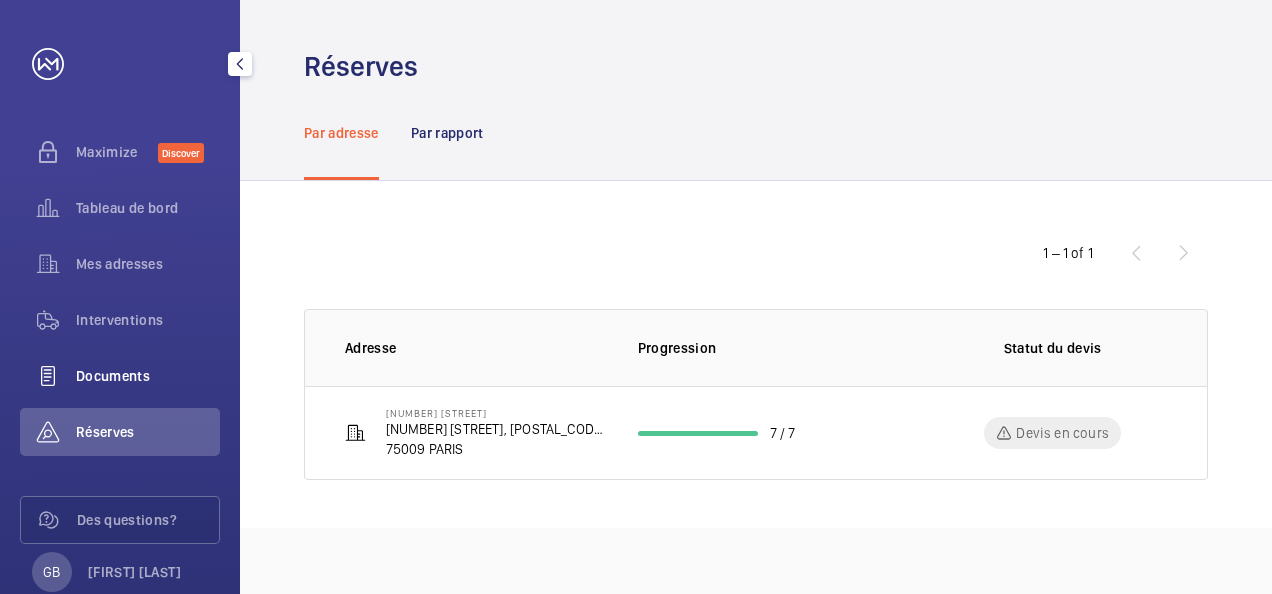click on "Documents" 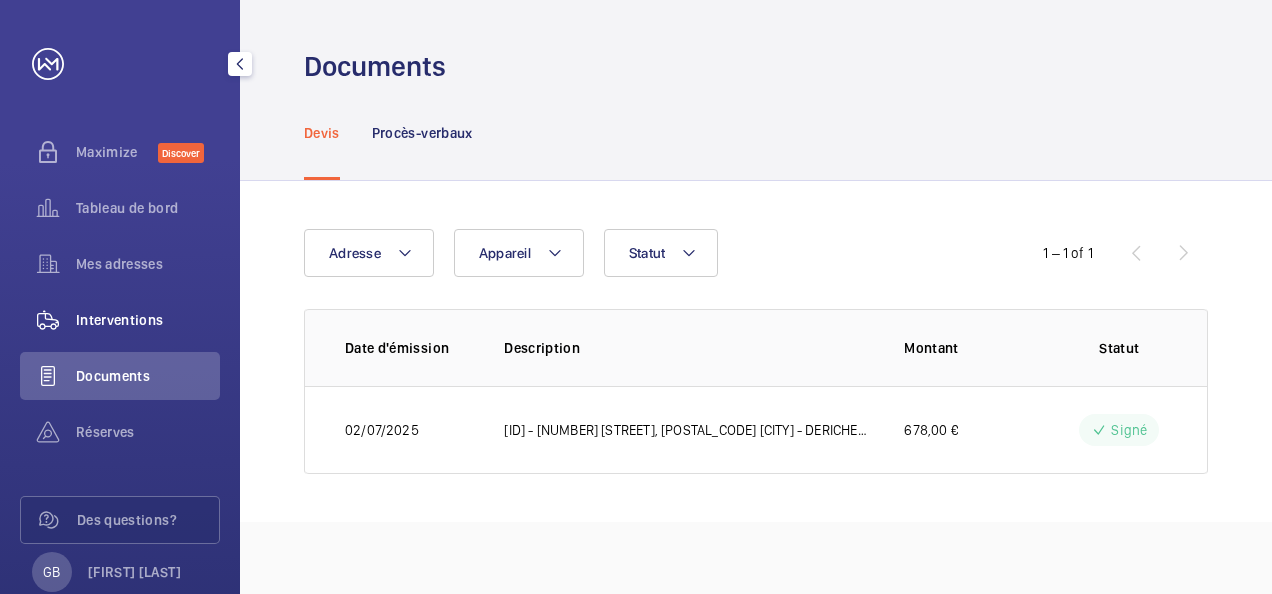 click on "Interventions" 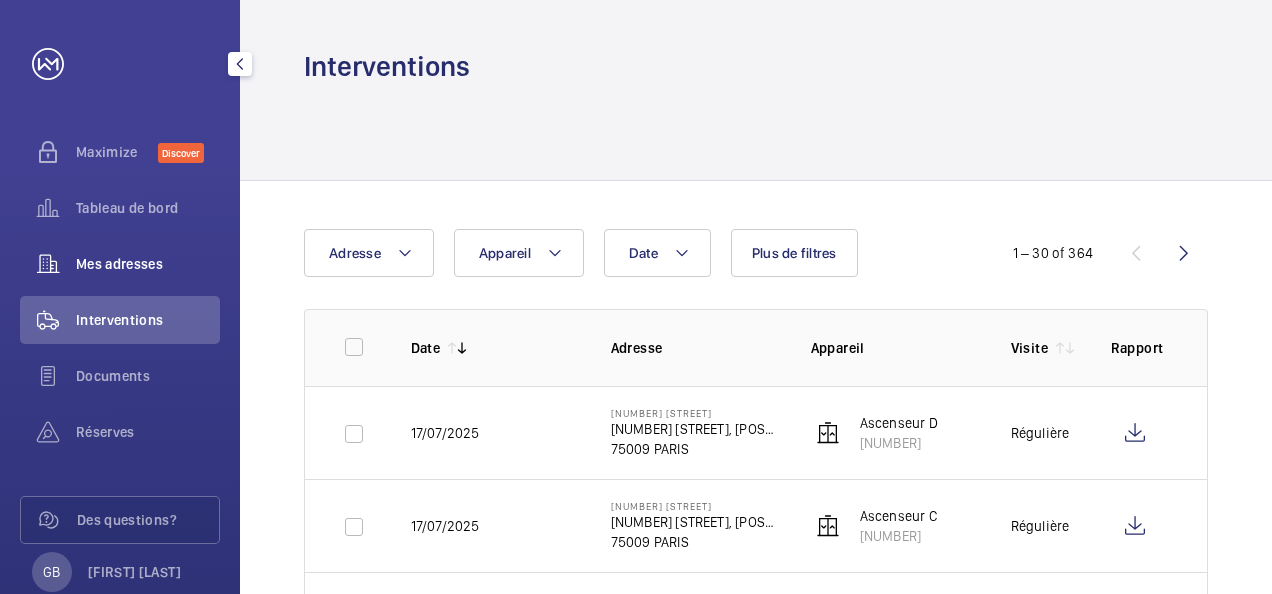 click on "Mes adresses" 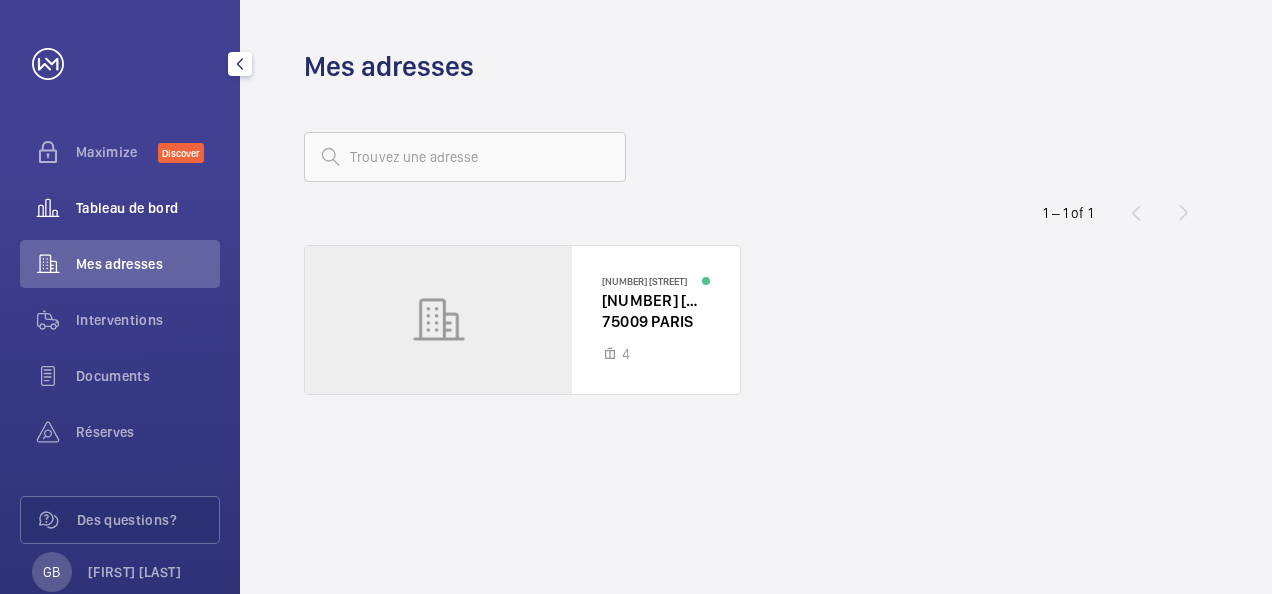 click on "Tableau de bord" 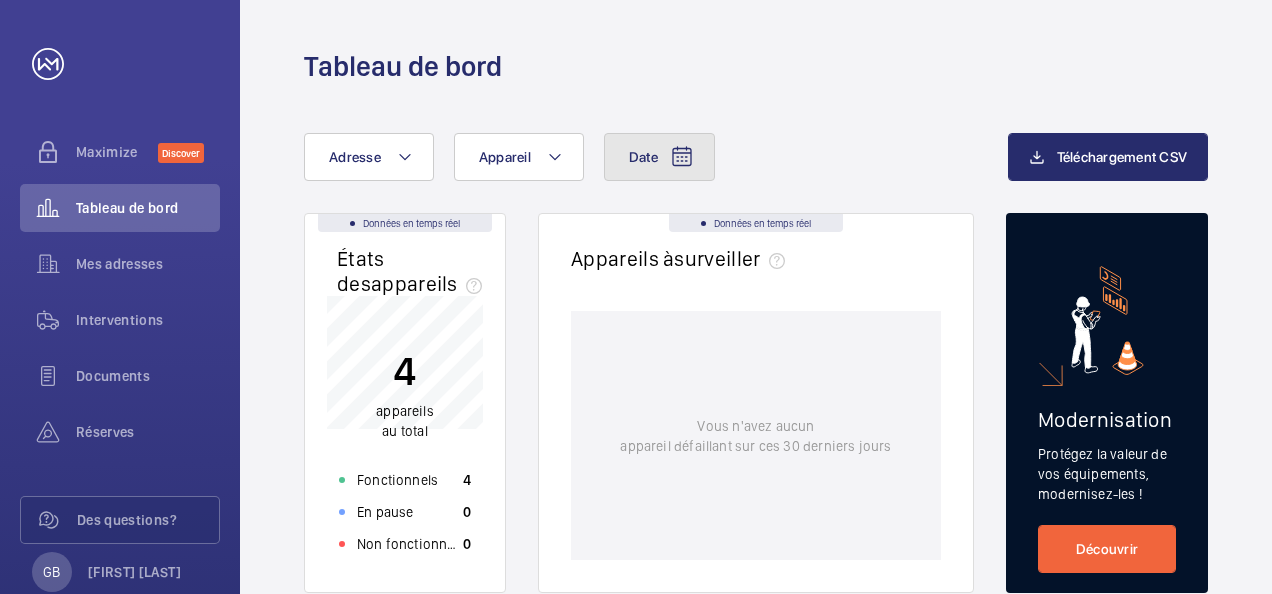 click 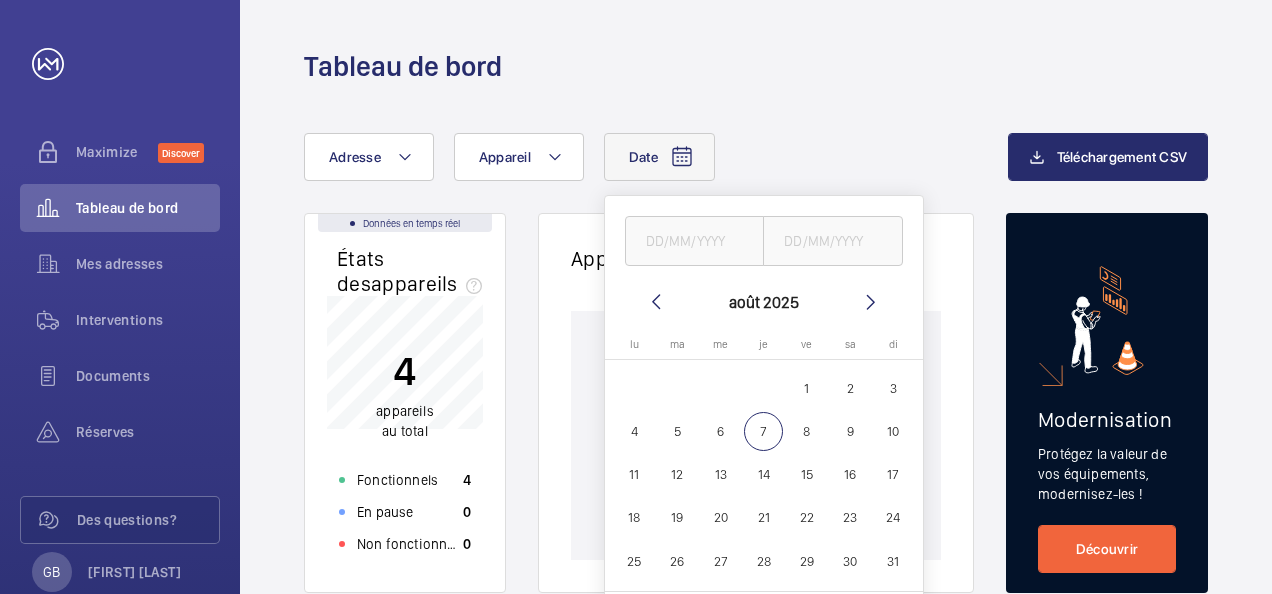click 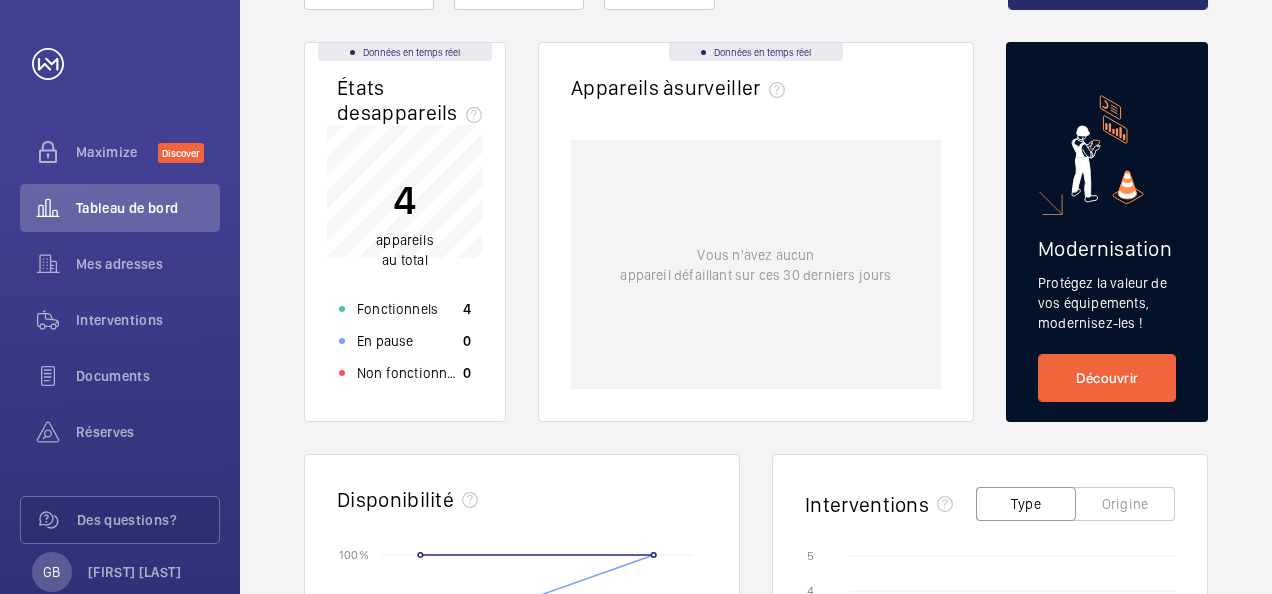 scroll, scrollTop: 0, scrollLeft: 0, axis: both 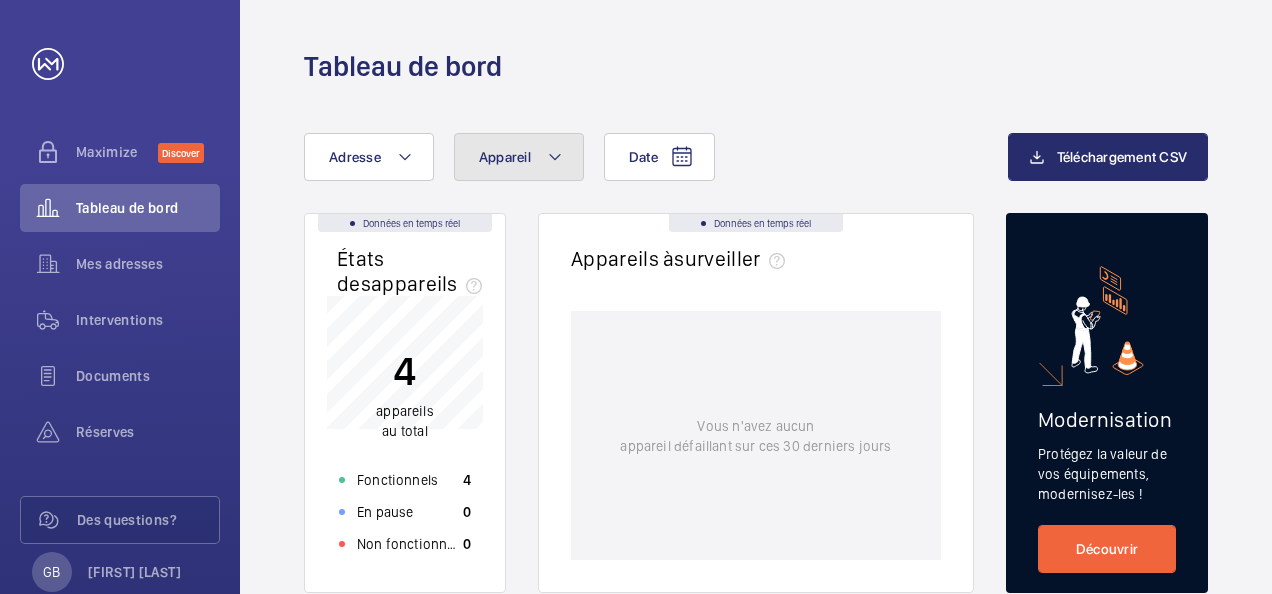 click on "Appareil" 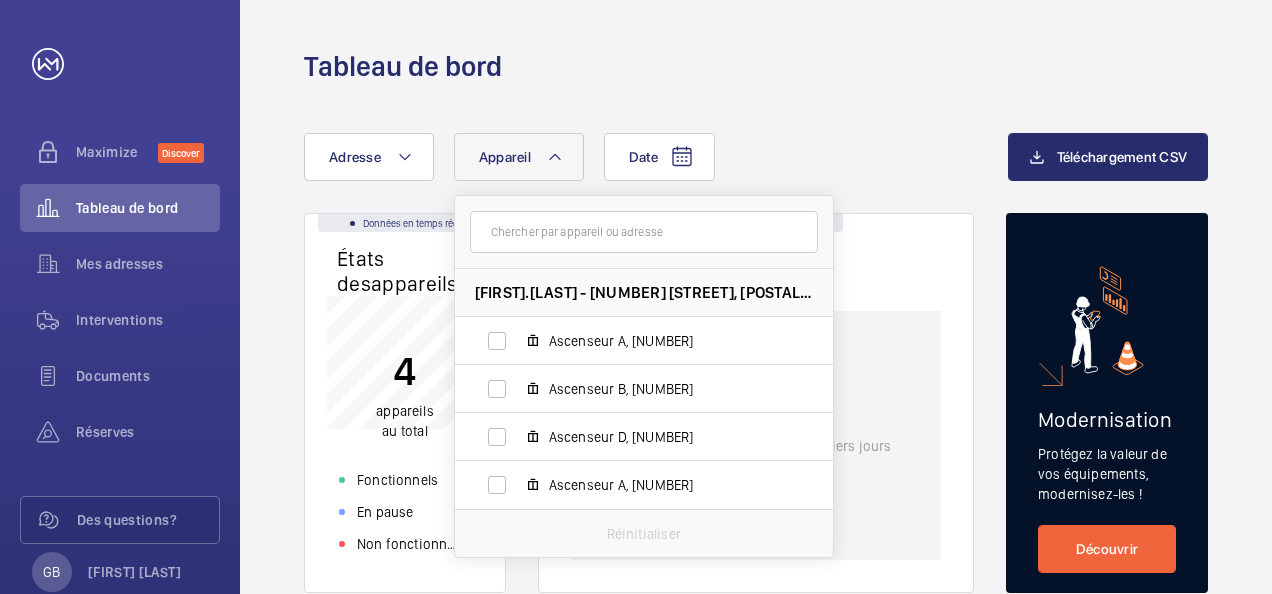 click on "Appareil" 